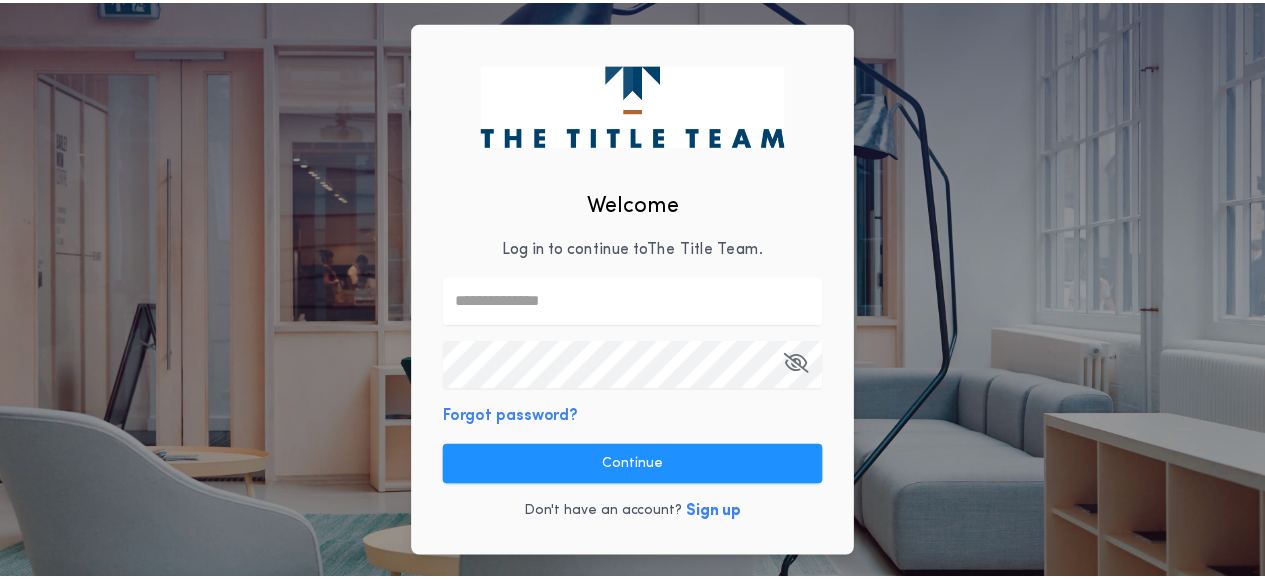 scroll, scrollTop: 0, scrollLeft: 0, axis: both 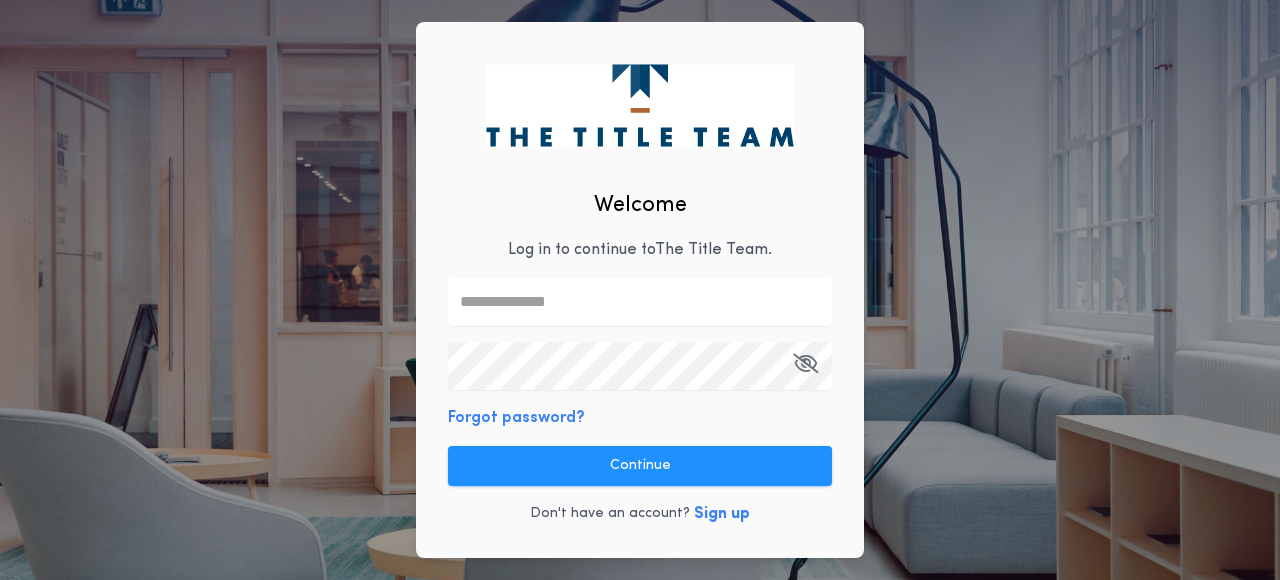 click at bounding box center [640, 302] 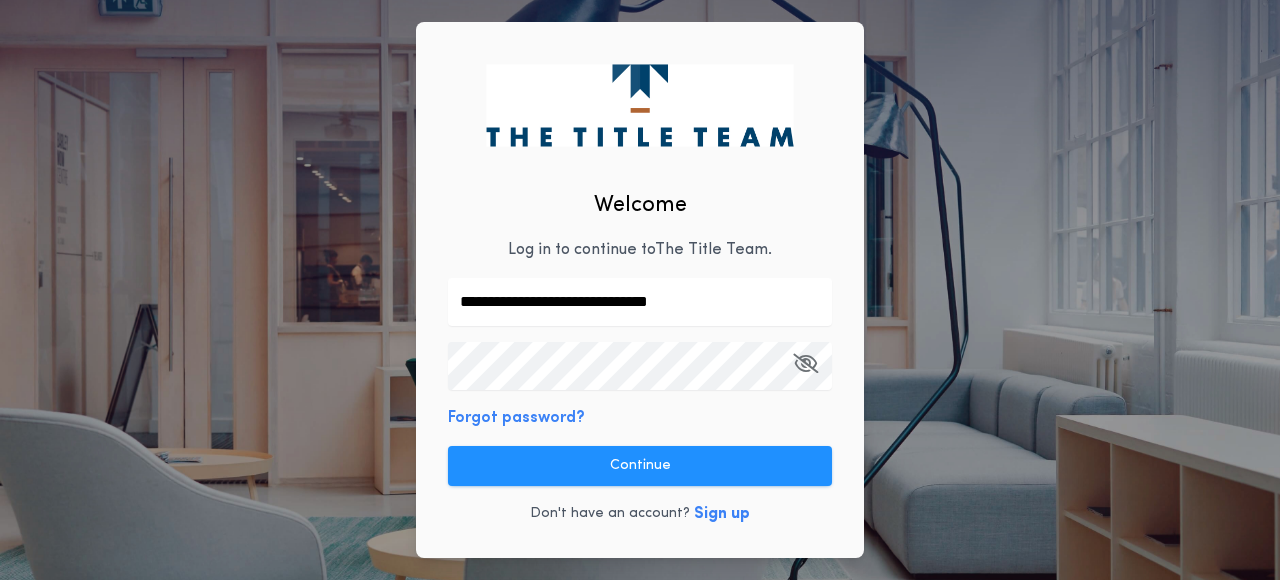 type on "**********" 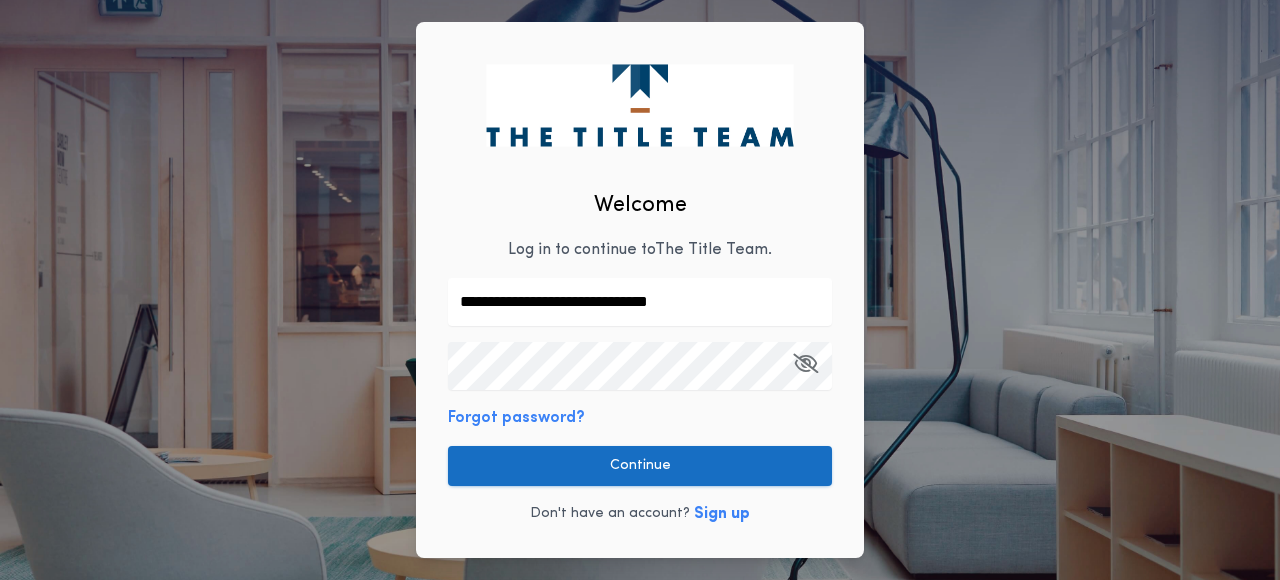 click on "Continue" at bounding box center [640, 466] 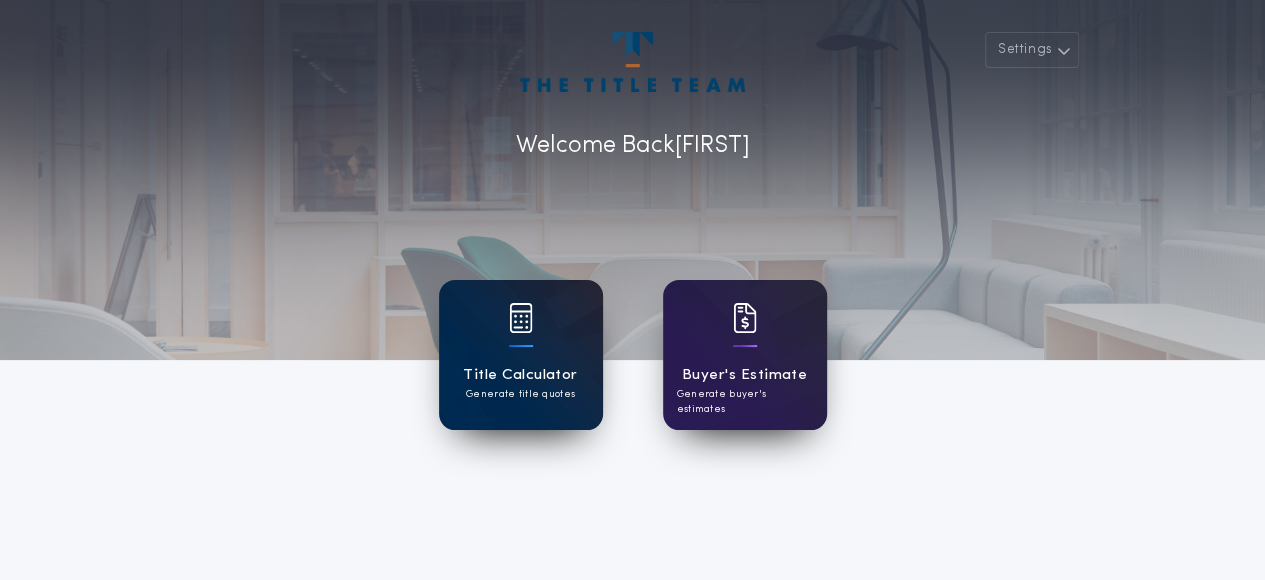 click on "Title Calculator" at bounding box center (520, 375) 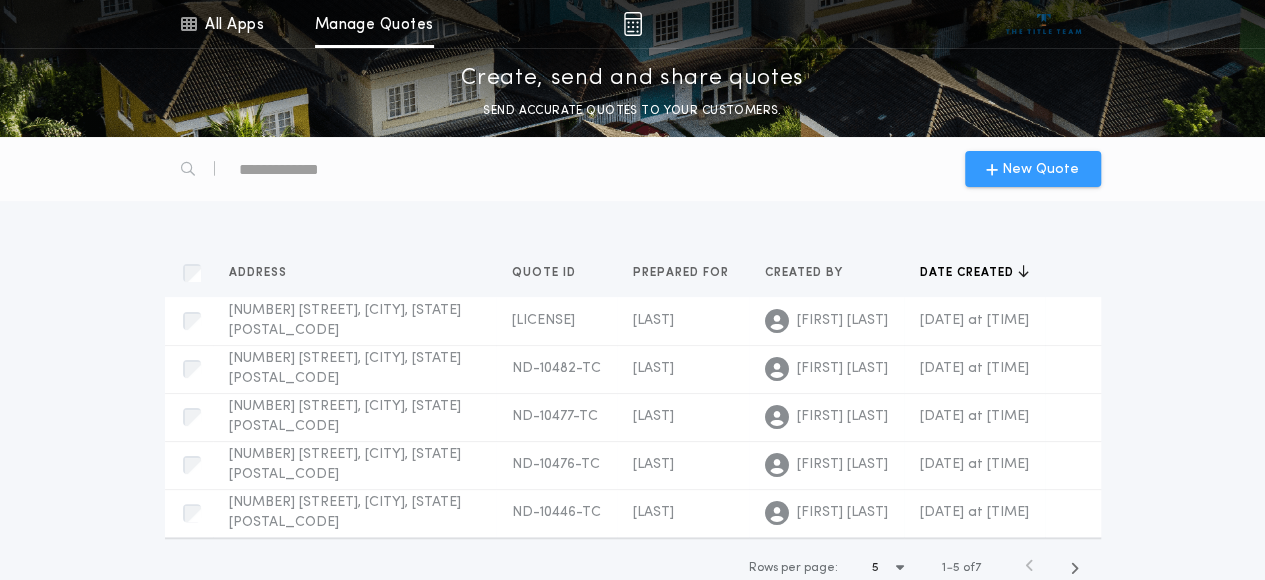 click on "New Quote" at bounding box center [1040, 169] 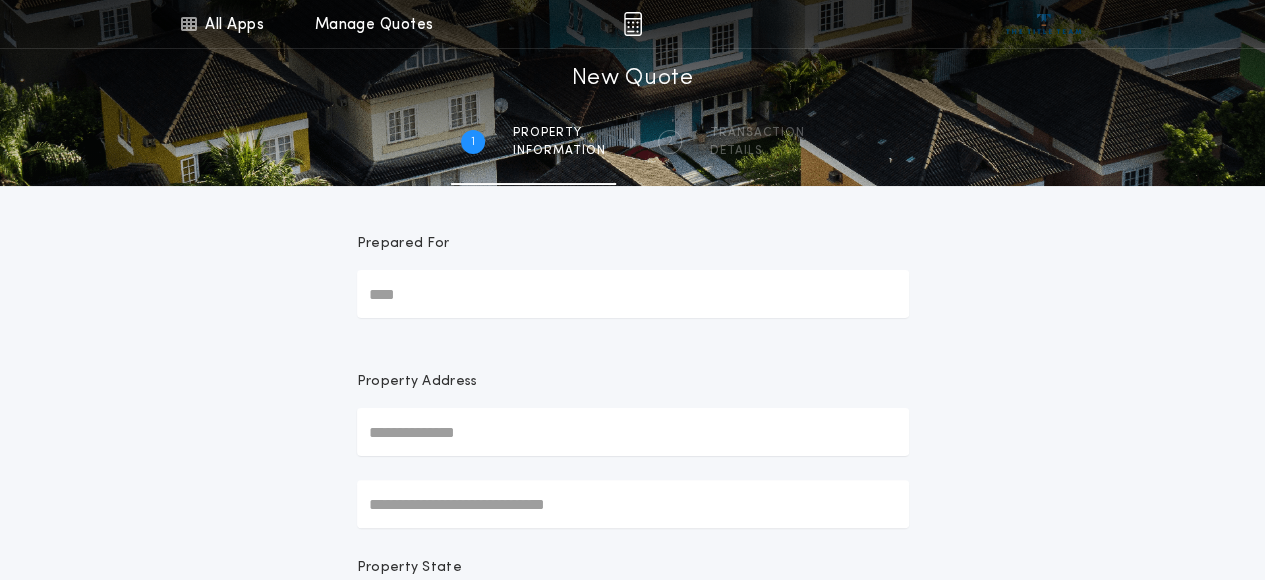click on "Prepared For" at bounding box center (633, 294) 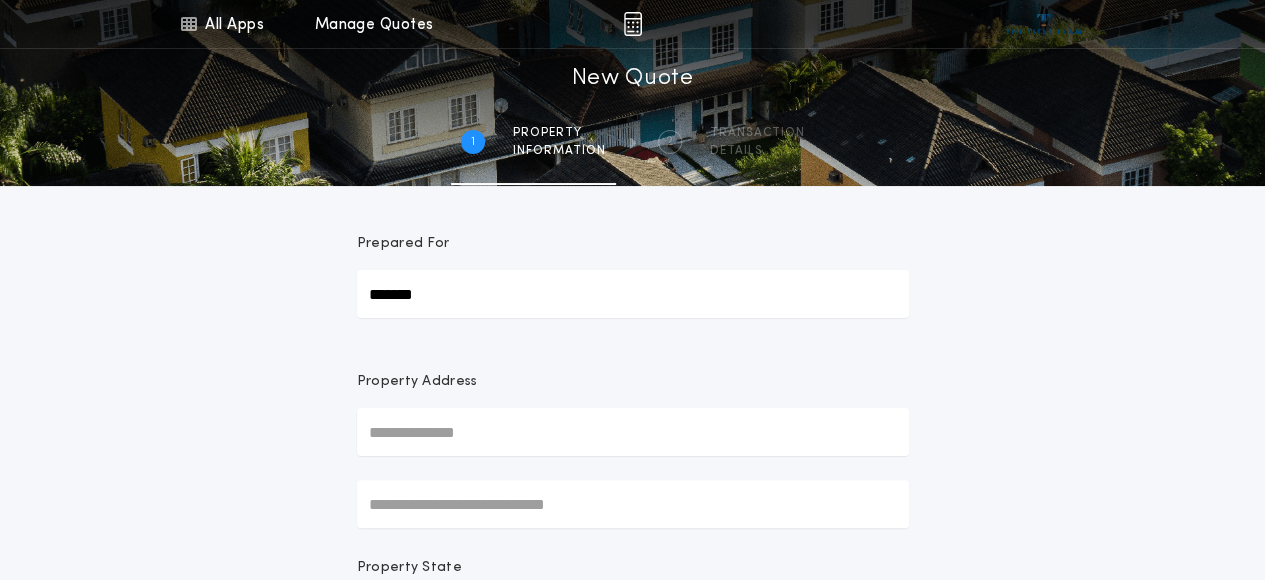 type on "*******" 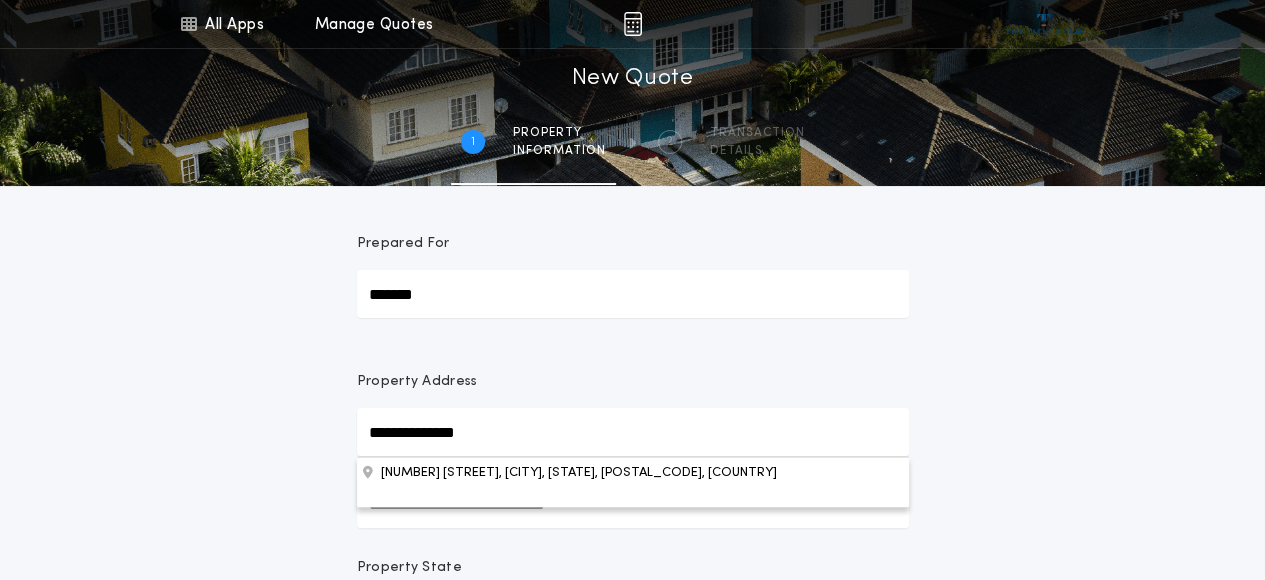 type on "**********" 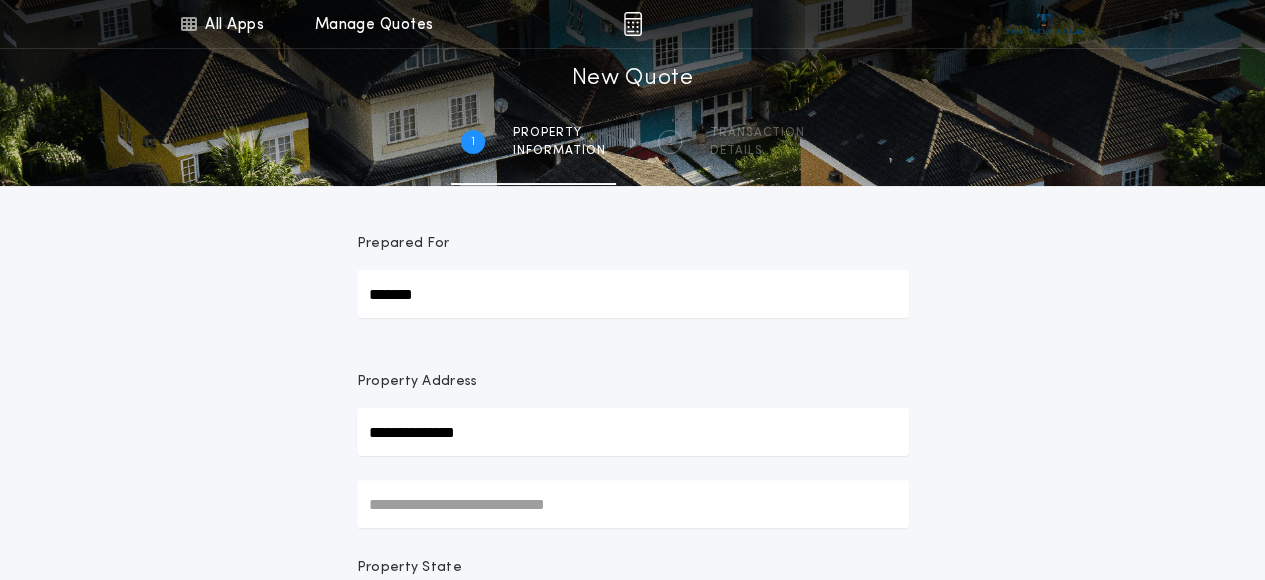 click on "*******" at bounding box center (633, 294) 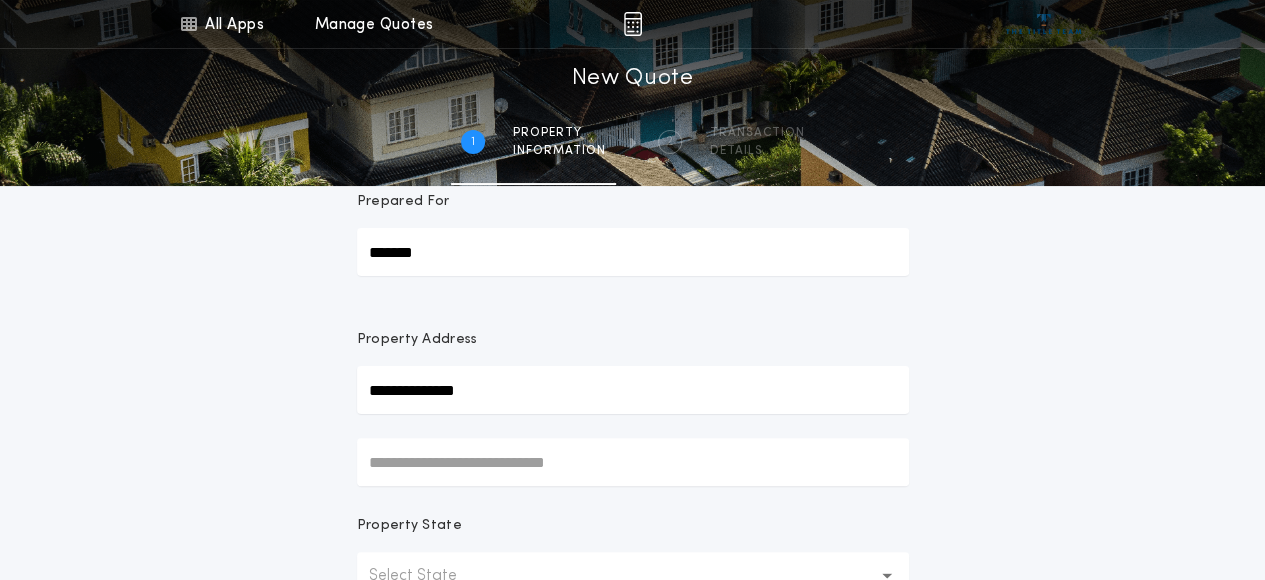 scroll, scrollTop: 36, scrollLeft: 0, axis: vertical 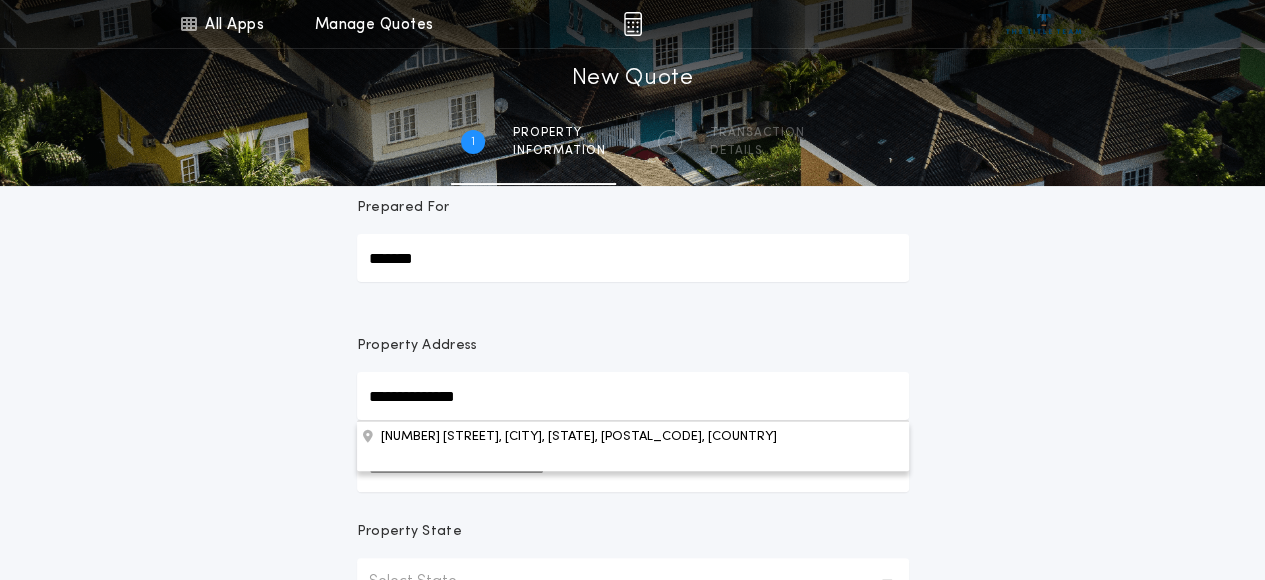click on "**********" at bounding box center (633, 396) 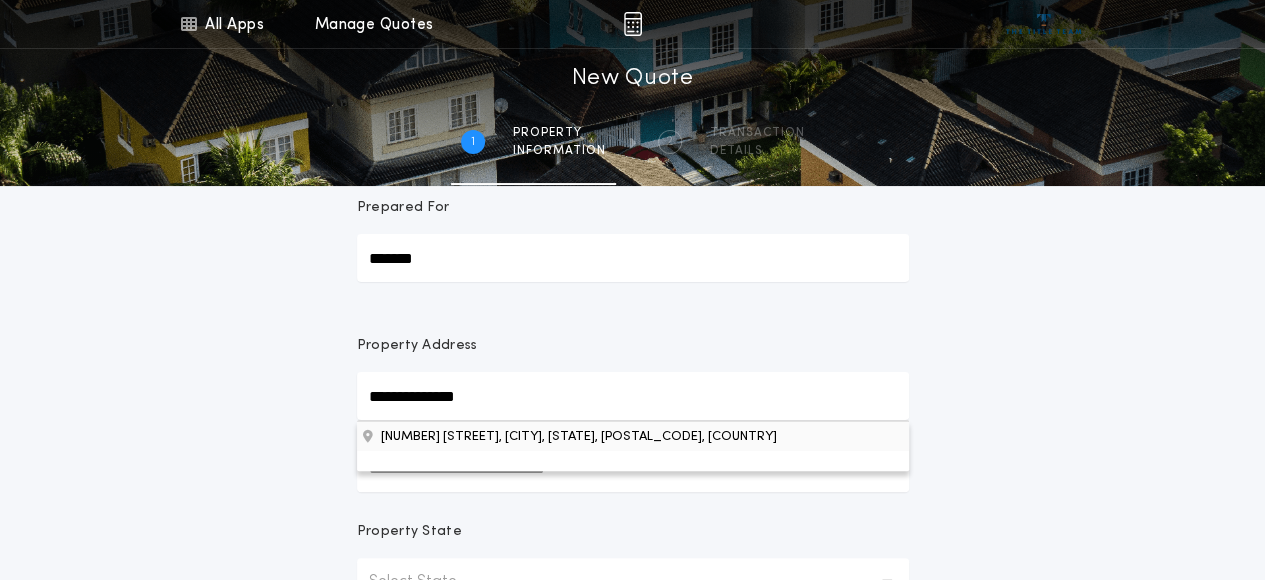click on "[NUMBER] [STREET], [CITY], [STATE], [POSTAL_CODE], [COUNTRY]" at bounding box center [633, 436] 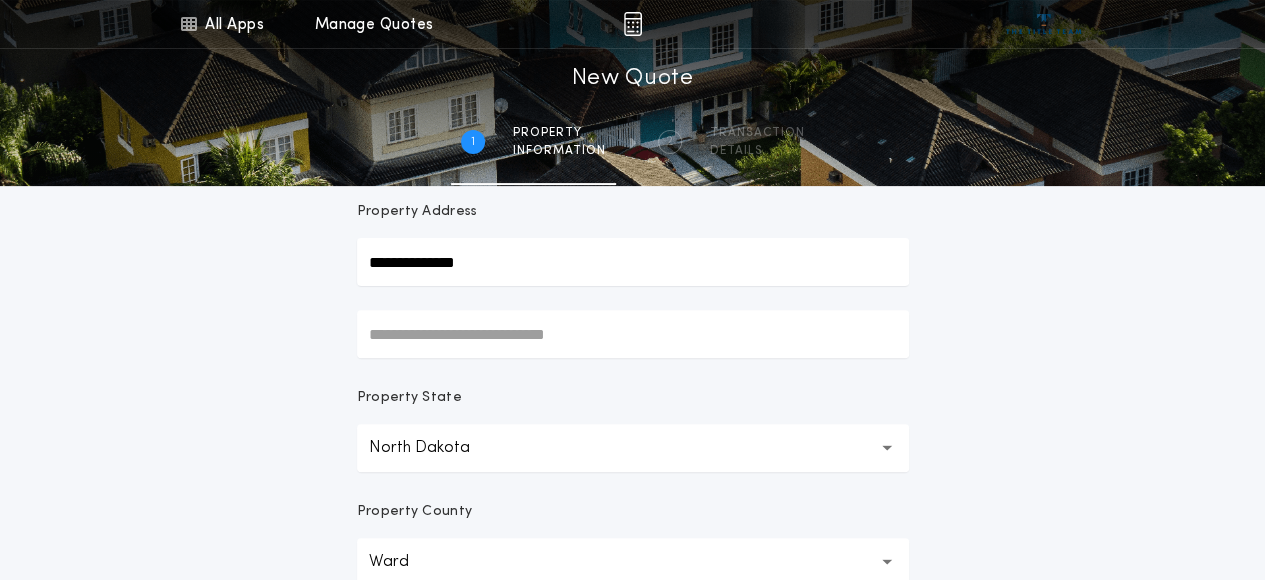 scroll, scrollTop: 129, scrollLeft: 0, axis: vertical 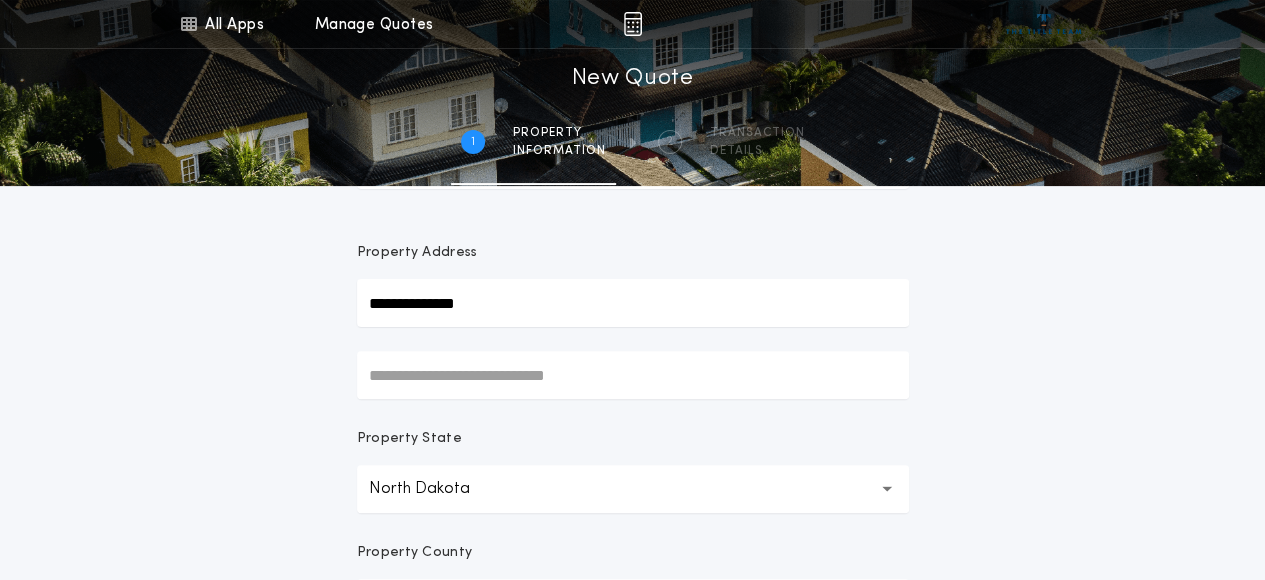 click on "**********" at bounding box center [633, 303] 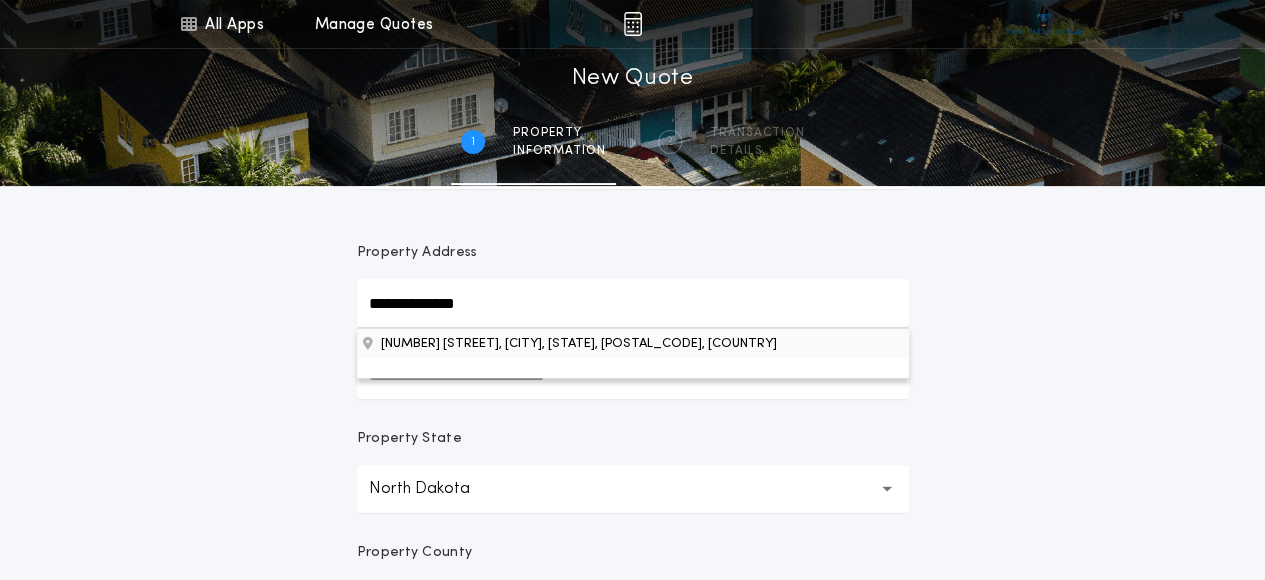 click on "[NUMBER] [STREET], [CITY], [STATE], [POSTAL_CODE], [COUNTRY]" at bounding box center [633, 343] 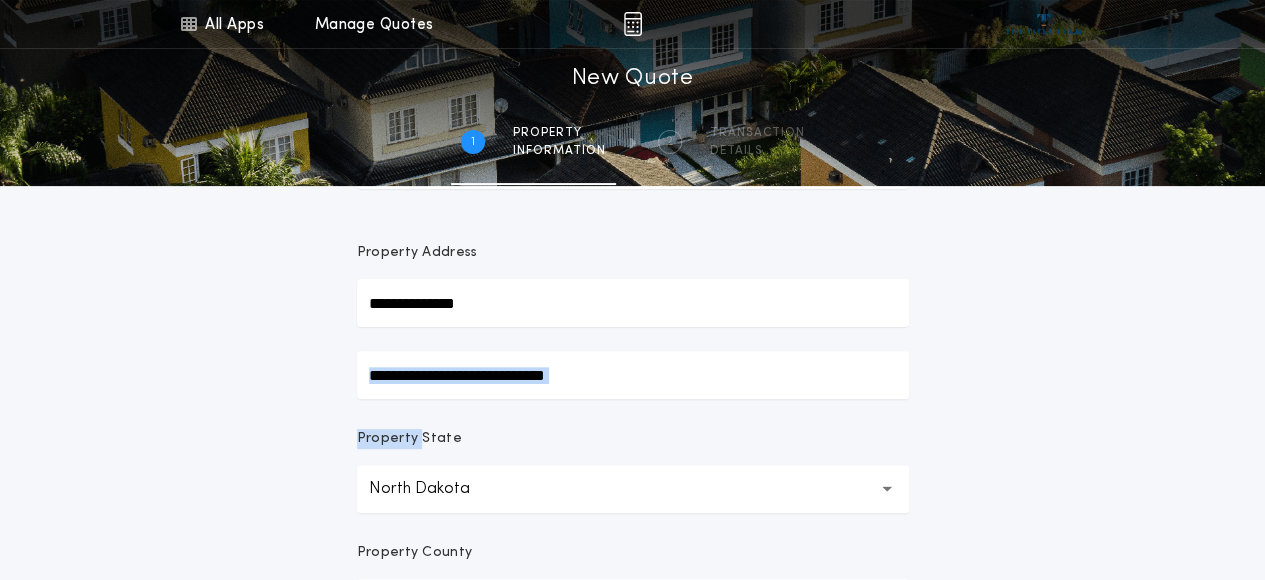 click on "**********" at bounding box center (633, 321) 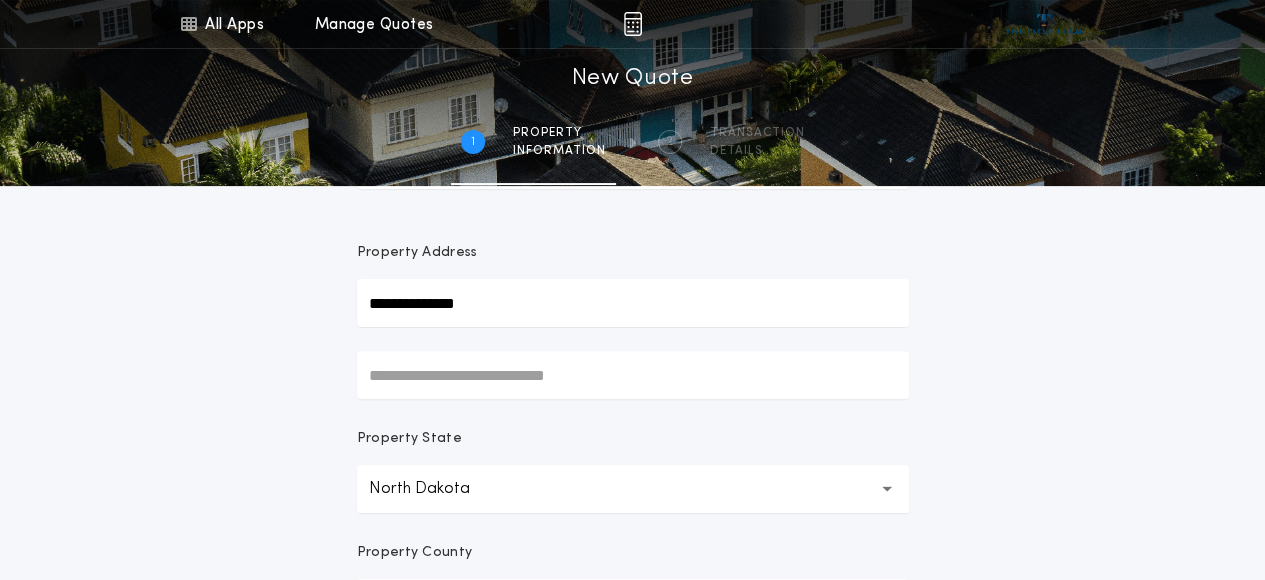 click on "**********" at bounding box center [633, 303] 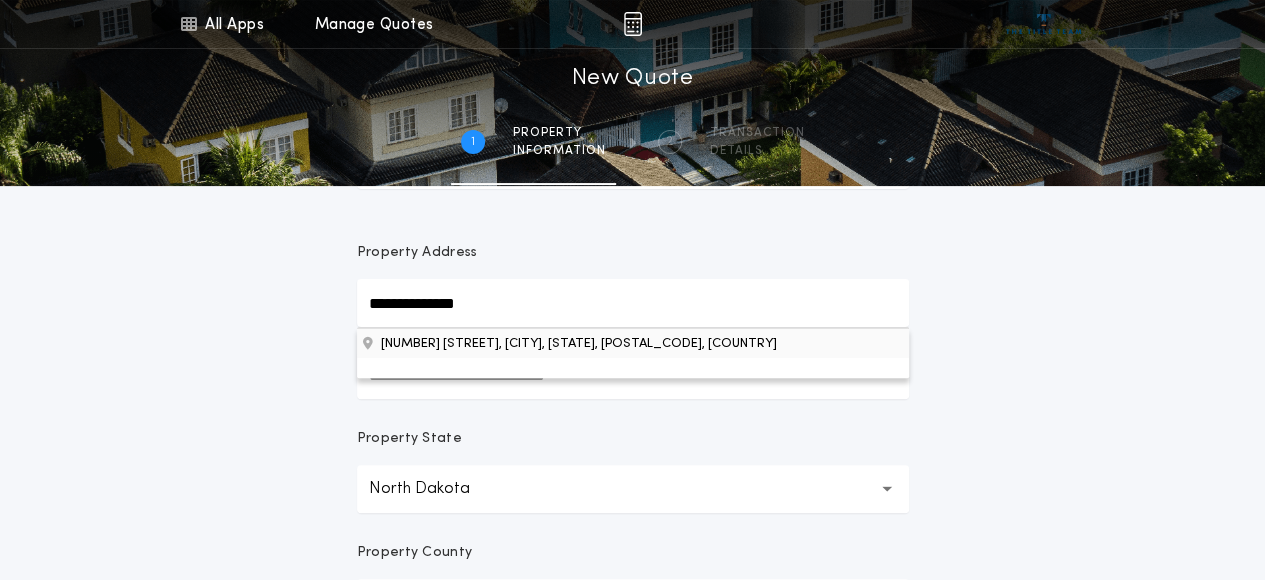 click on "[NUMBER] [STREET], [CITY], [STATE], [POSTAL_CODE], [COUNTRY]" at bounding box center [633, 343] 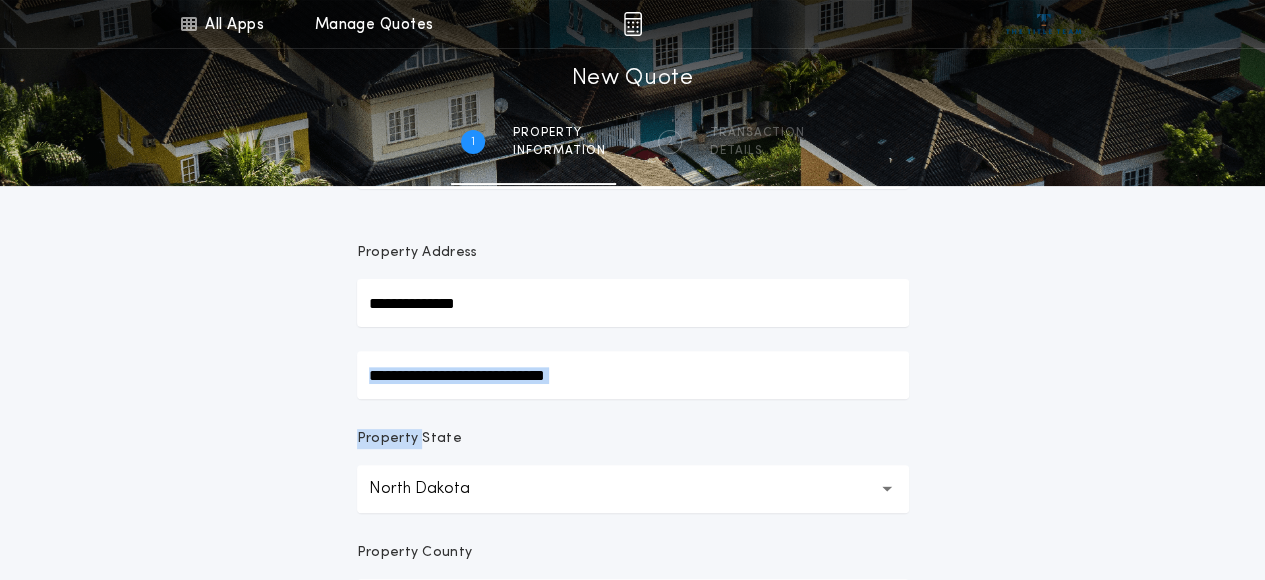click on "**********" at bounding box center (633, 321) 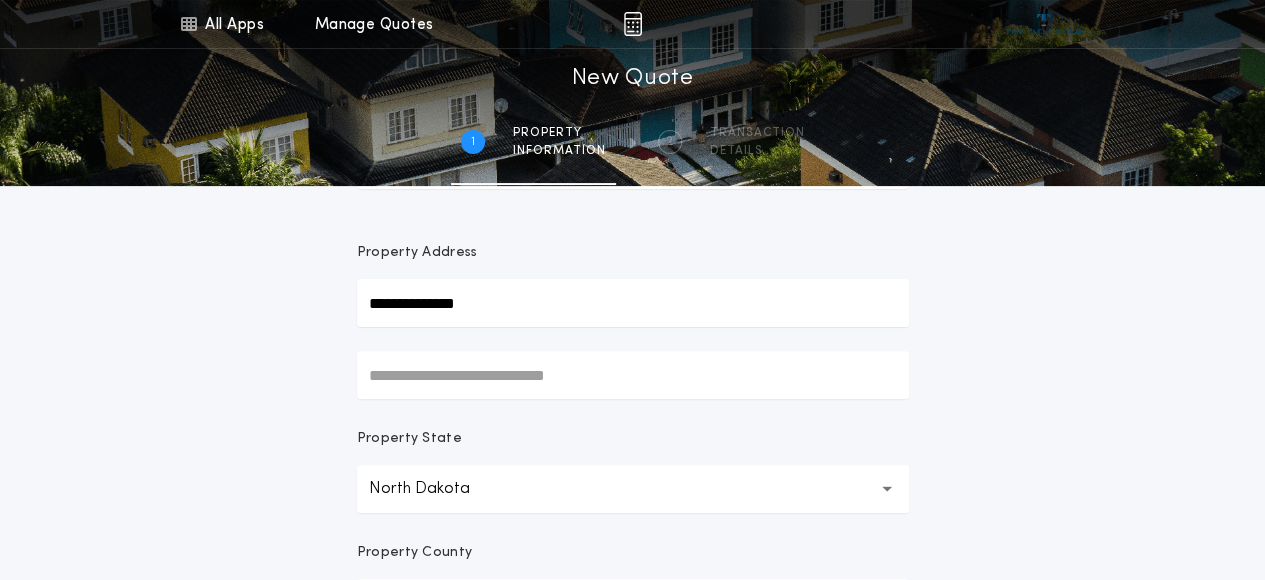 click on "**********" at bounding box center [633, 303] 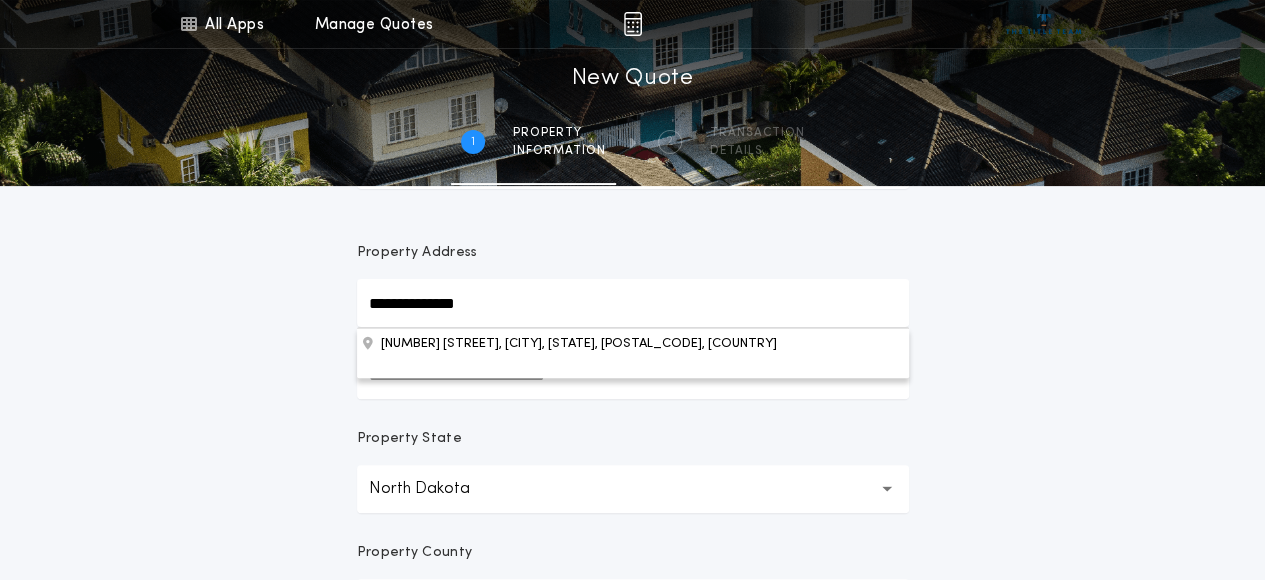 type 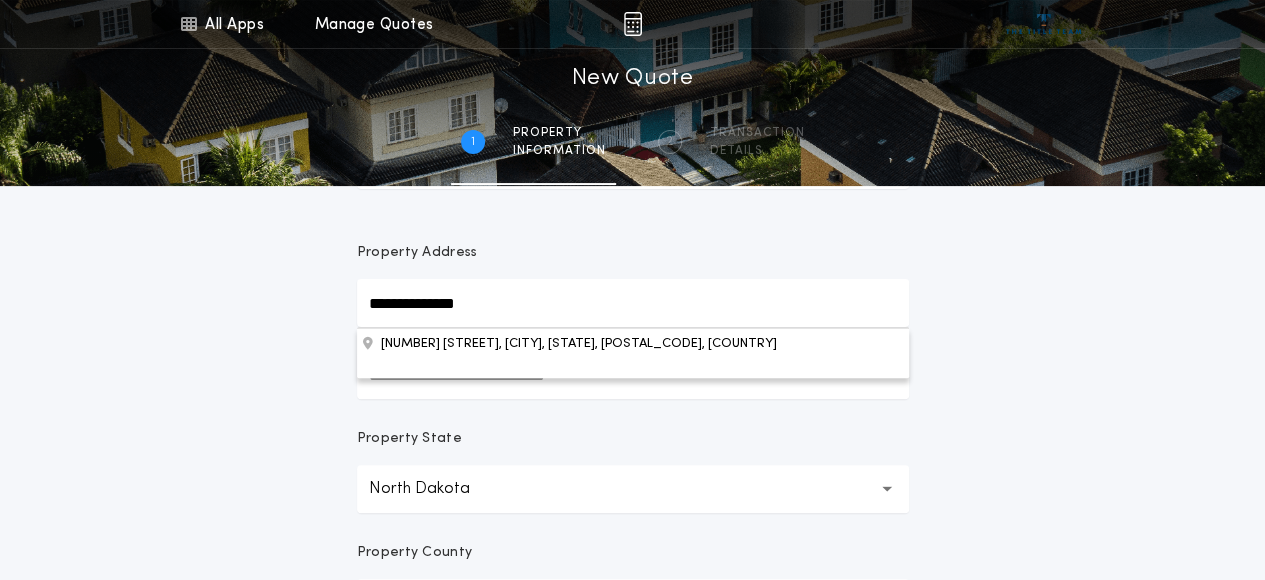type 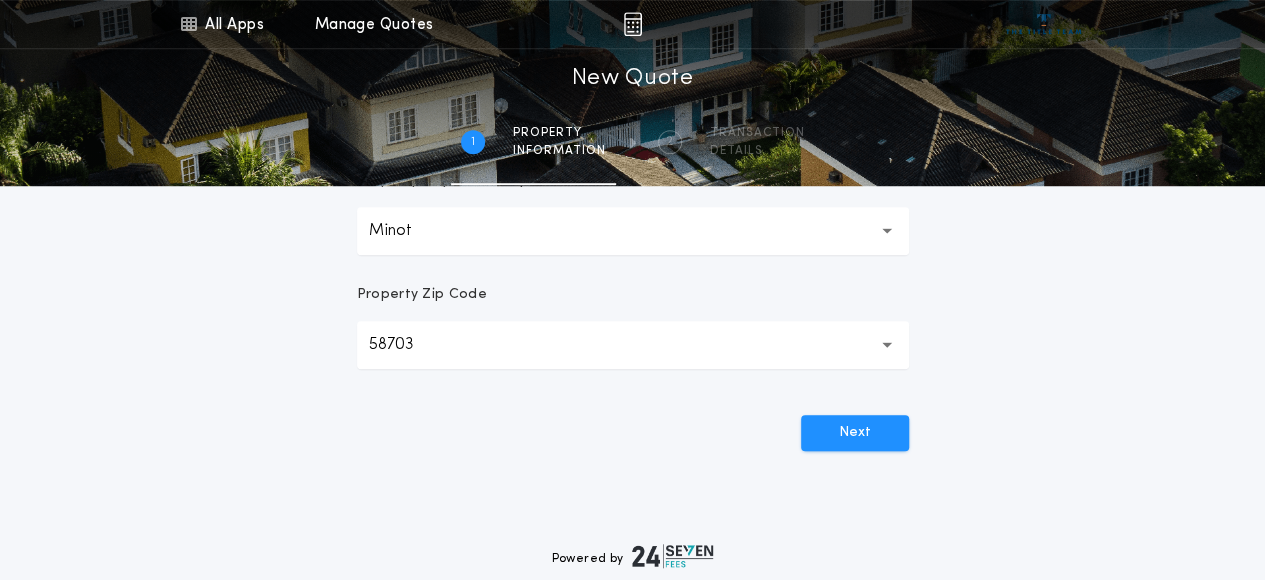 scroll, scrollTop: 617, scrollLeft: 0, axis: vertical 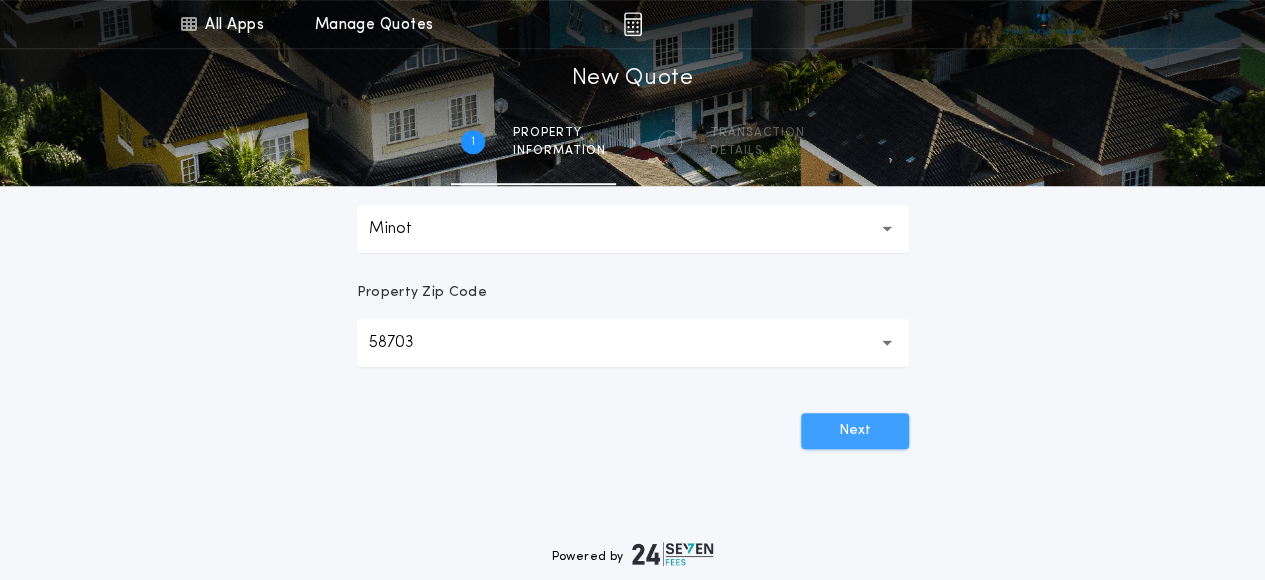 click on "Next" at bounding box center [855, 431] 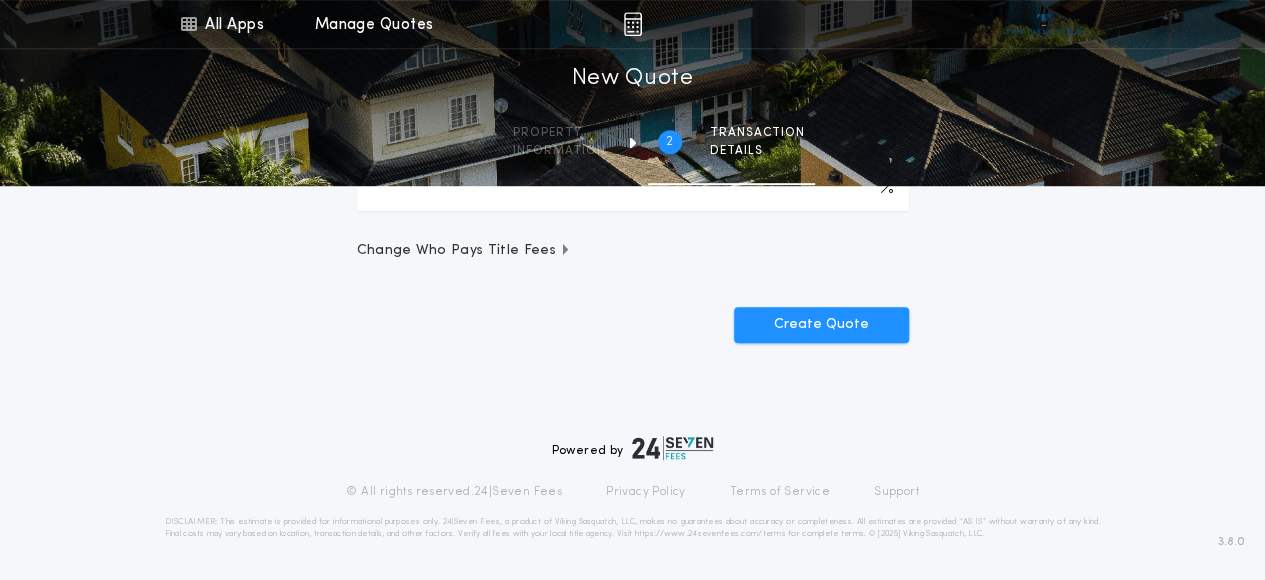scroll, scrollTop: 0, scrollLeft: 0, axis: both 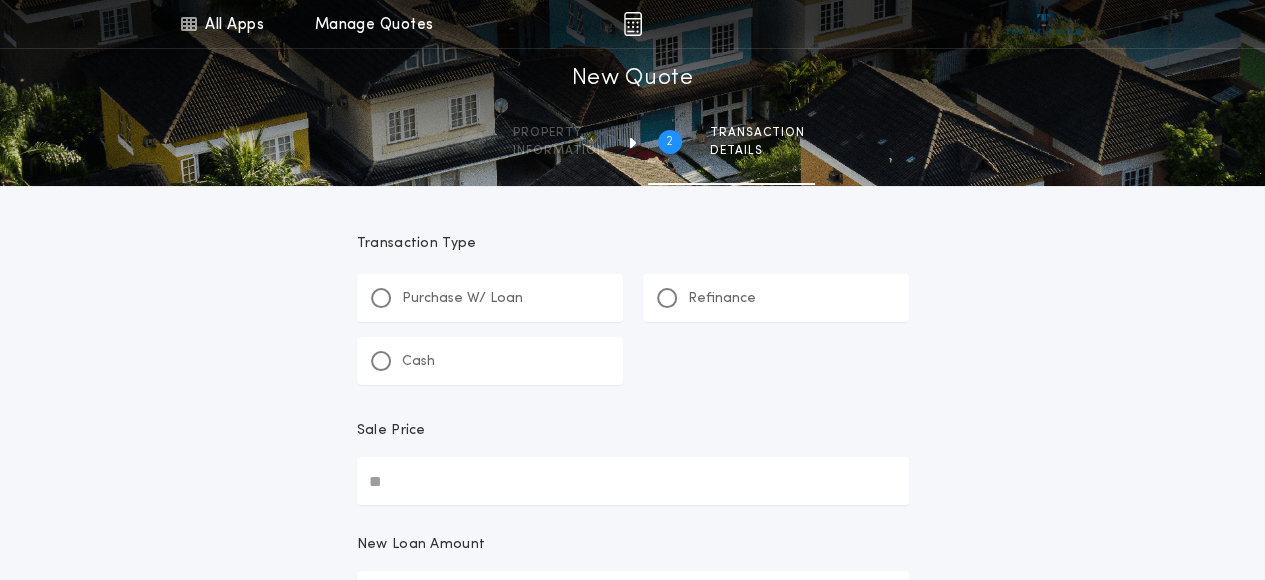 click on "Sale Price" at bounding box center [633, 439] 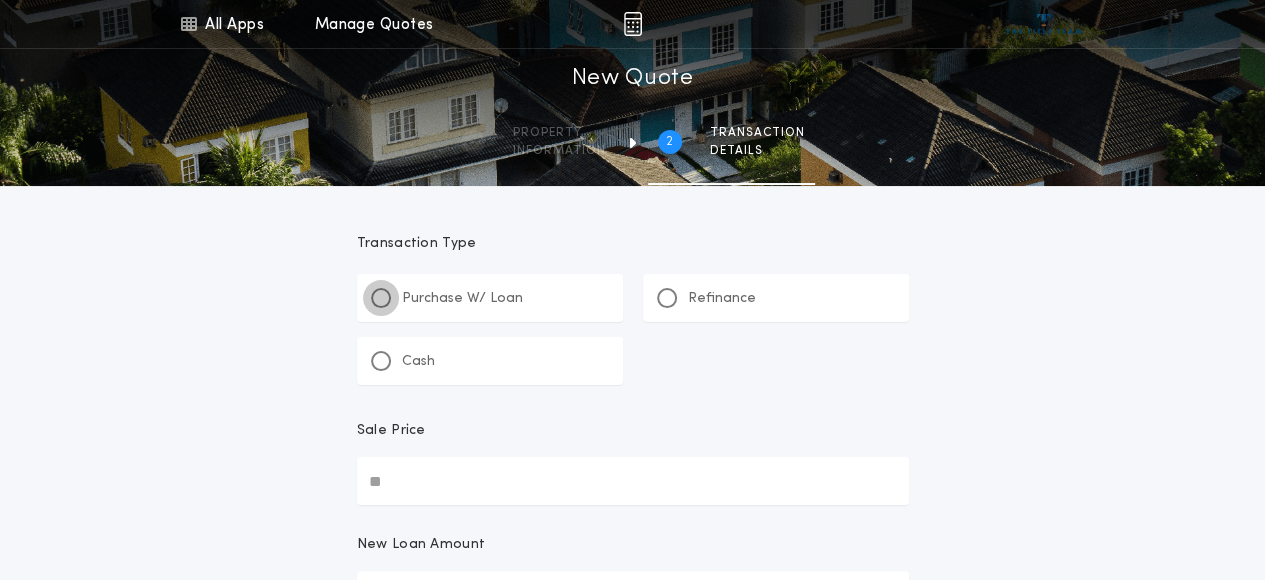 click at bounding box center (381, 298) 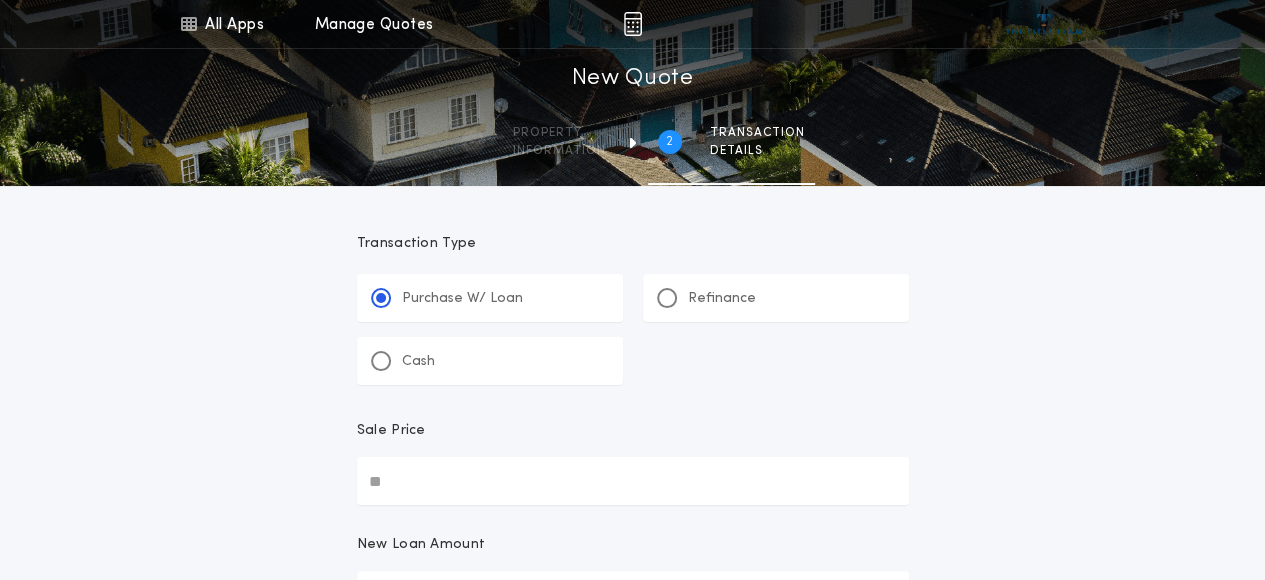 click on "Sale Price" at bounding box center [633, 481] 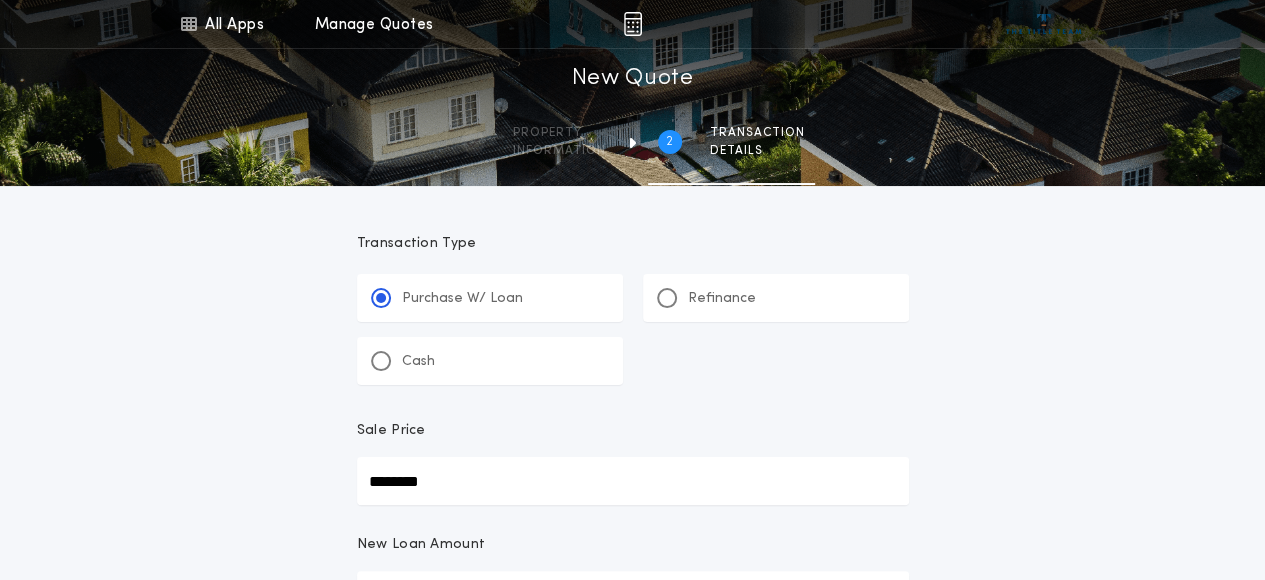 type on "********" 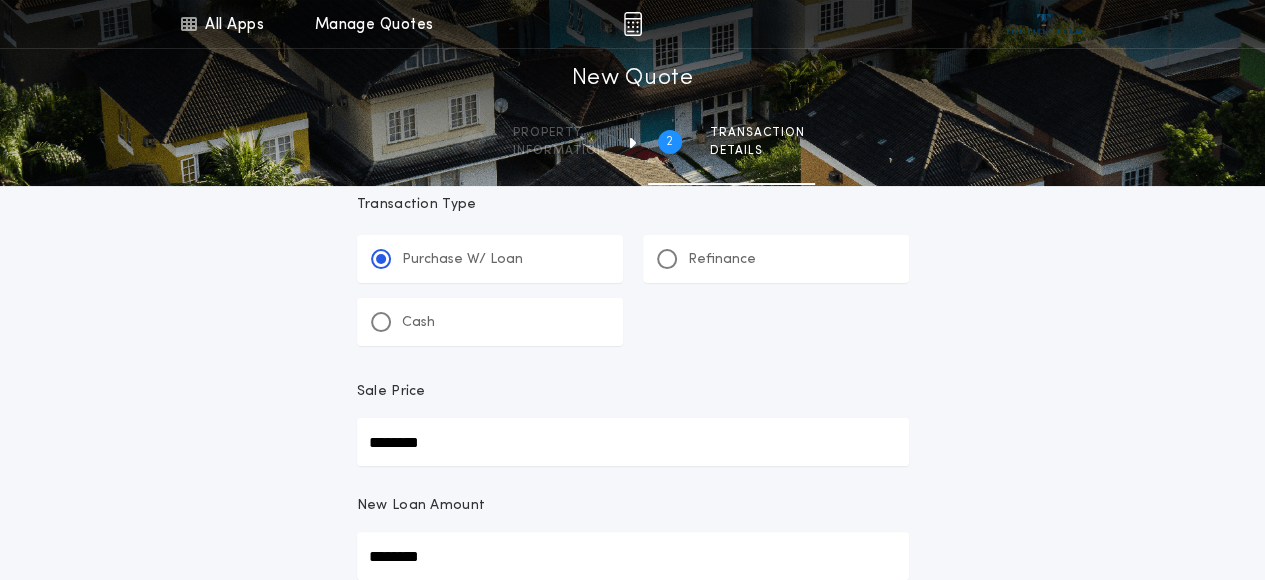 type on "********" 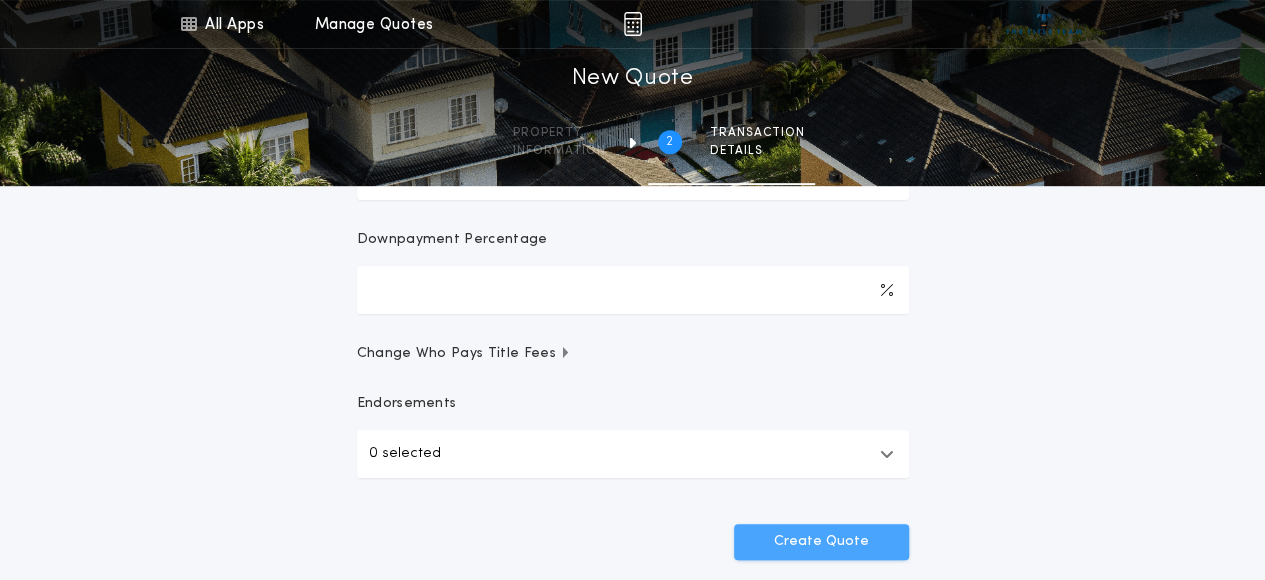 click on "Create Quote" at bounding box center [821, 542] 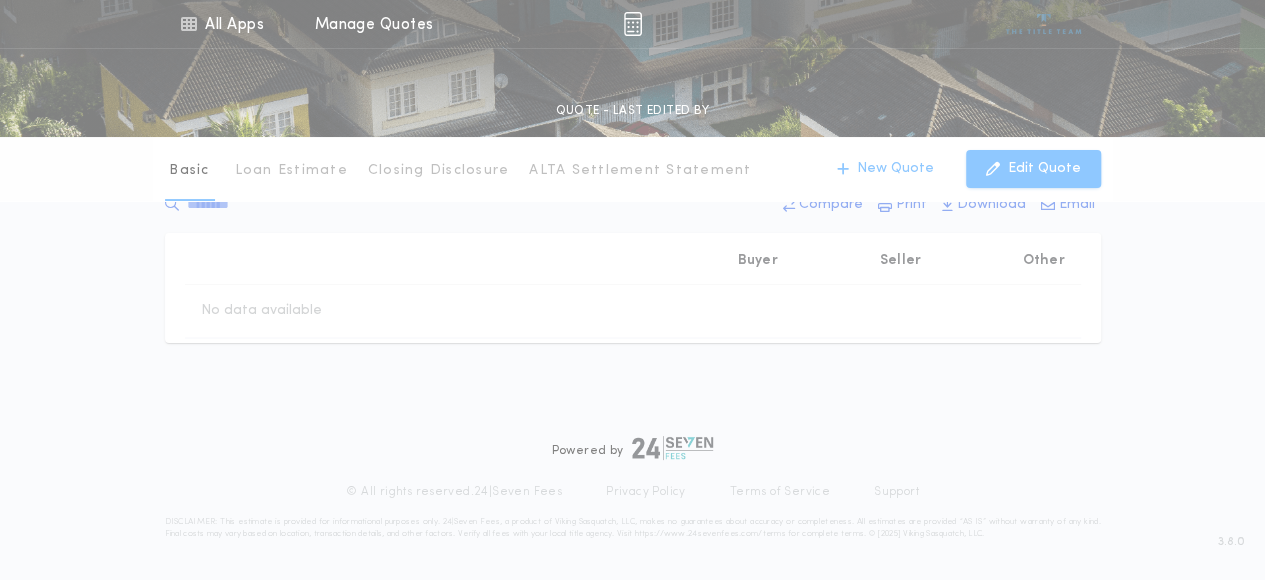 scroll, scrollTop: 0, scrollLeft: 0, axis: both 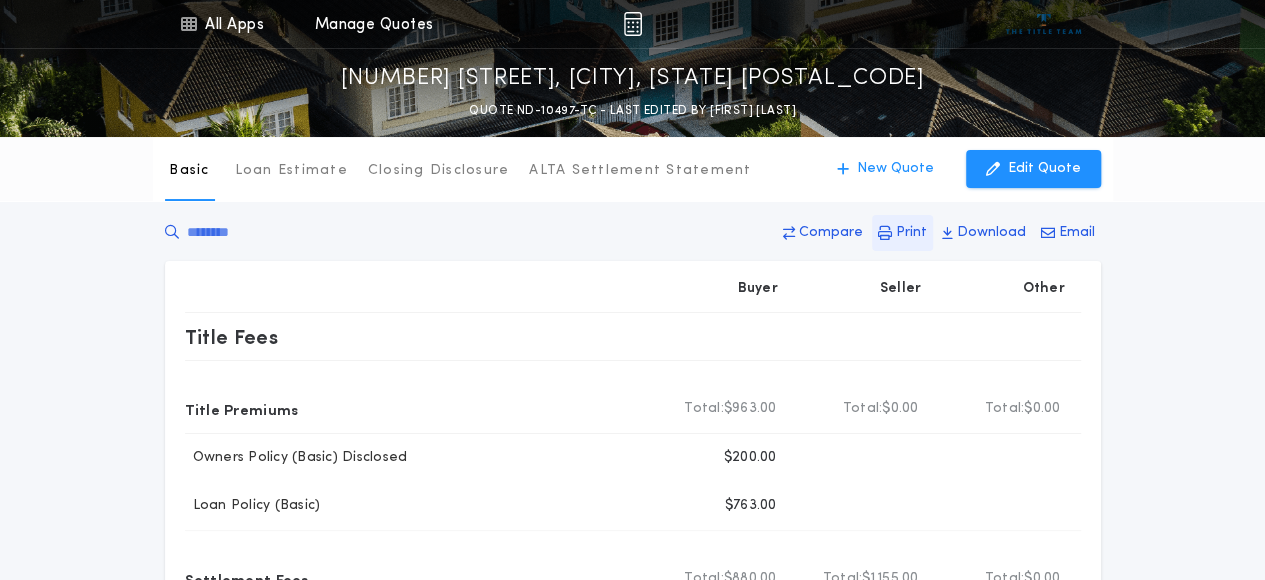 click on "Print" at bounding box center [831, 233] 